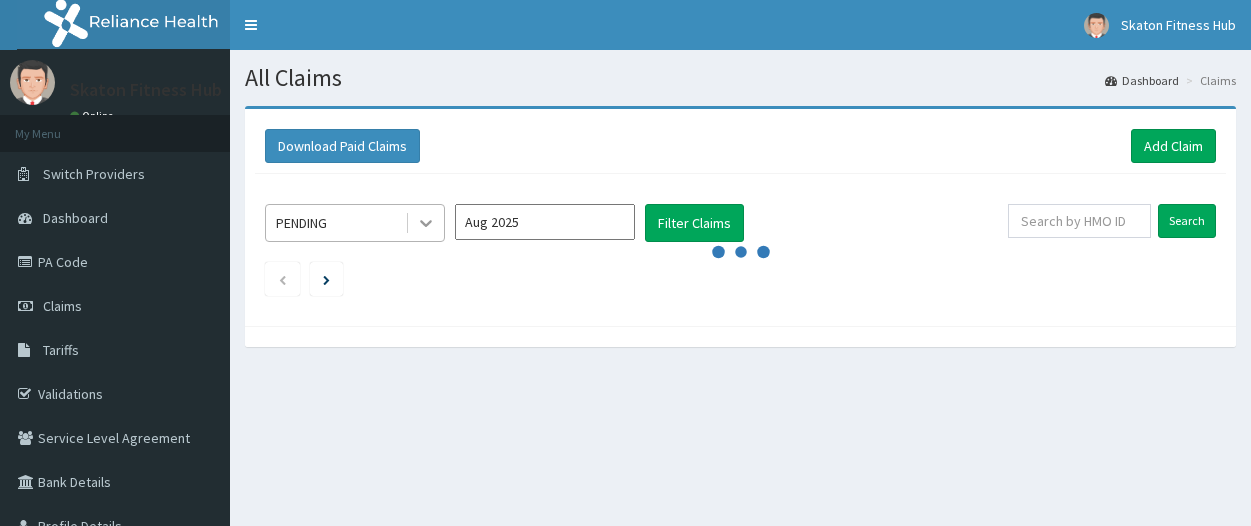 scroll, scrollTop: 0, scrollLeft: 0, axis: both 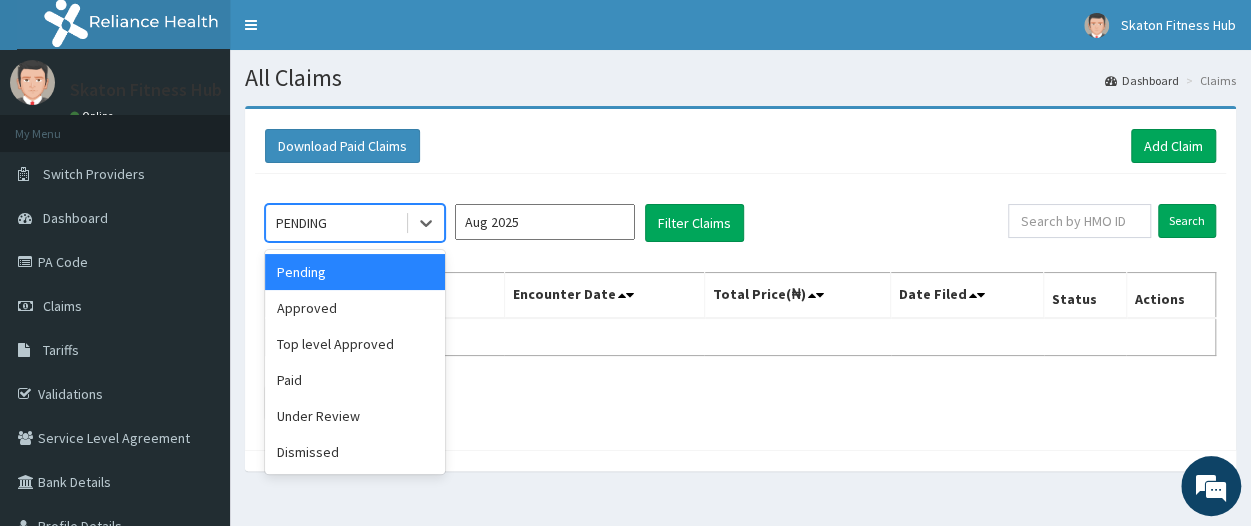 click on "PENDING" at bounding box center [335, 223] 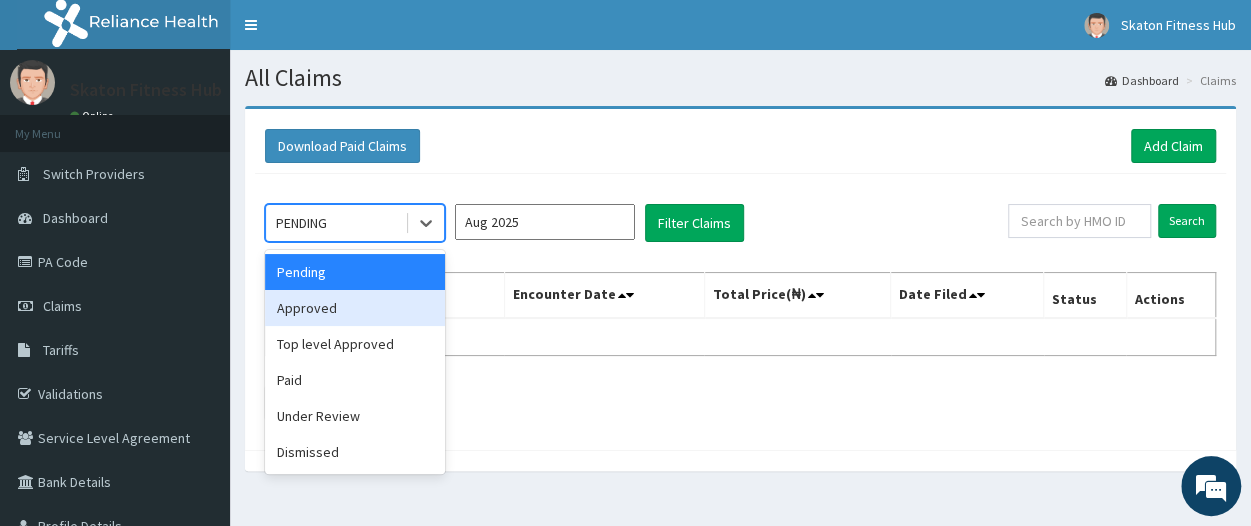 scroll, scrollTop: 0, scrollLeft: 0, axis: both 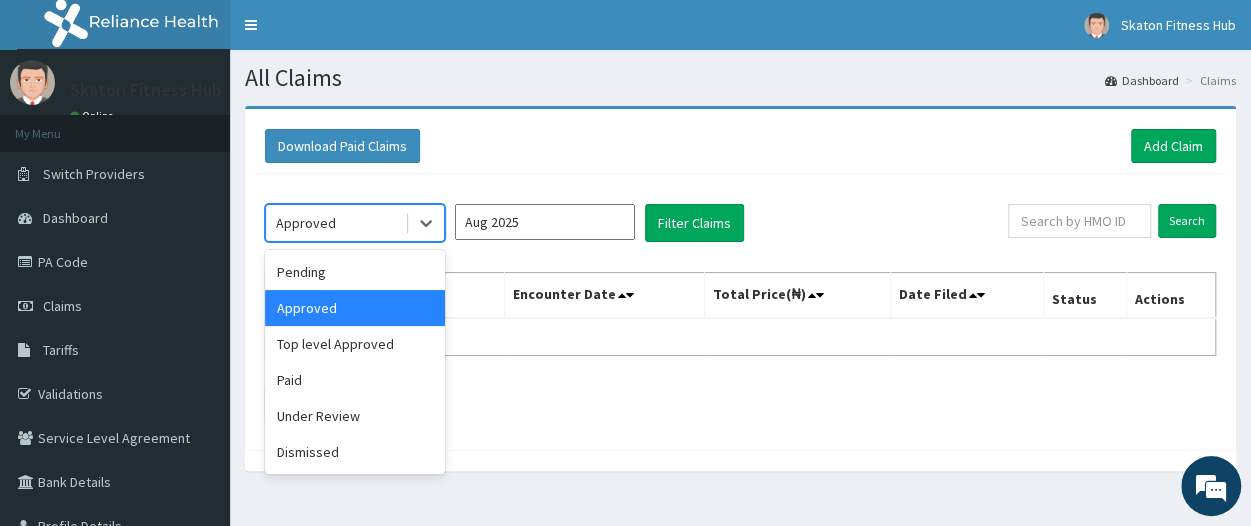 click on "Approved" at bounding box center [335, 223] 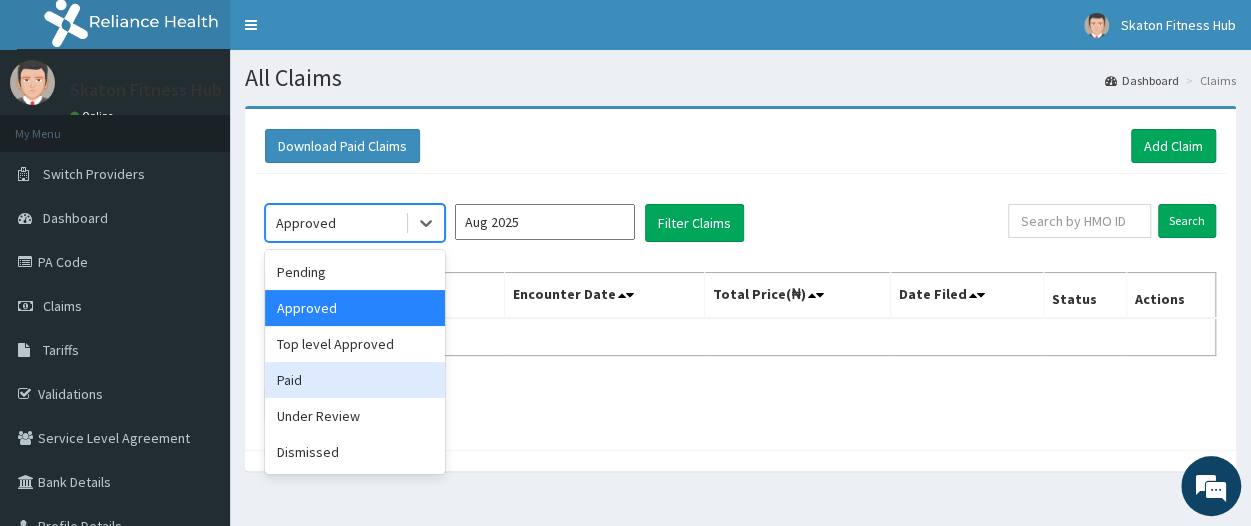 click on "Paid" at bounding box center [355, 380] 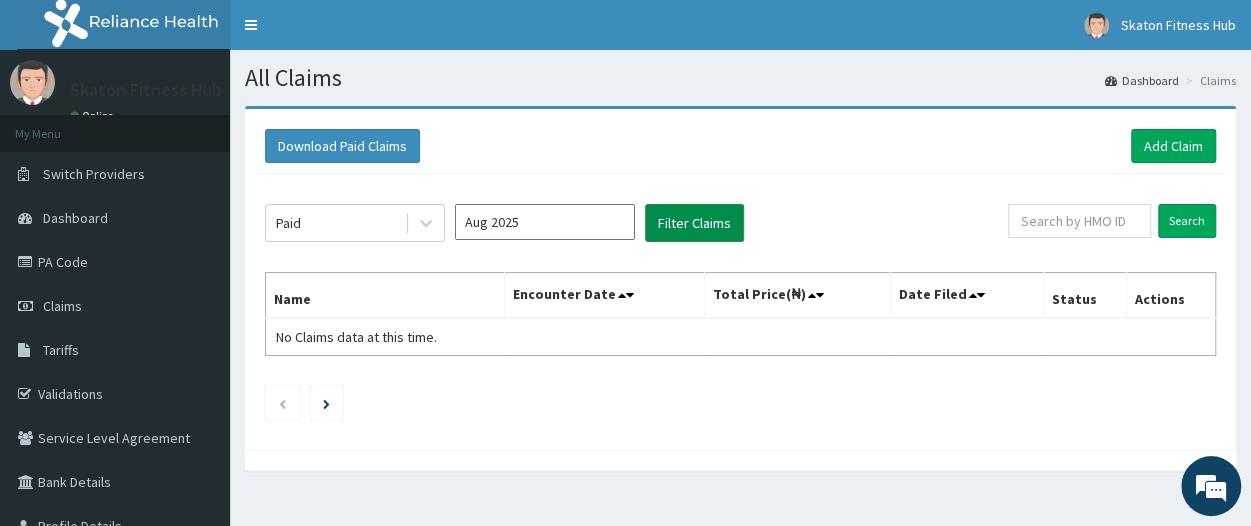 click on "Filter Claims" at bounding box center [694, 223] 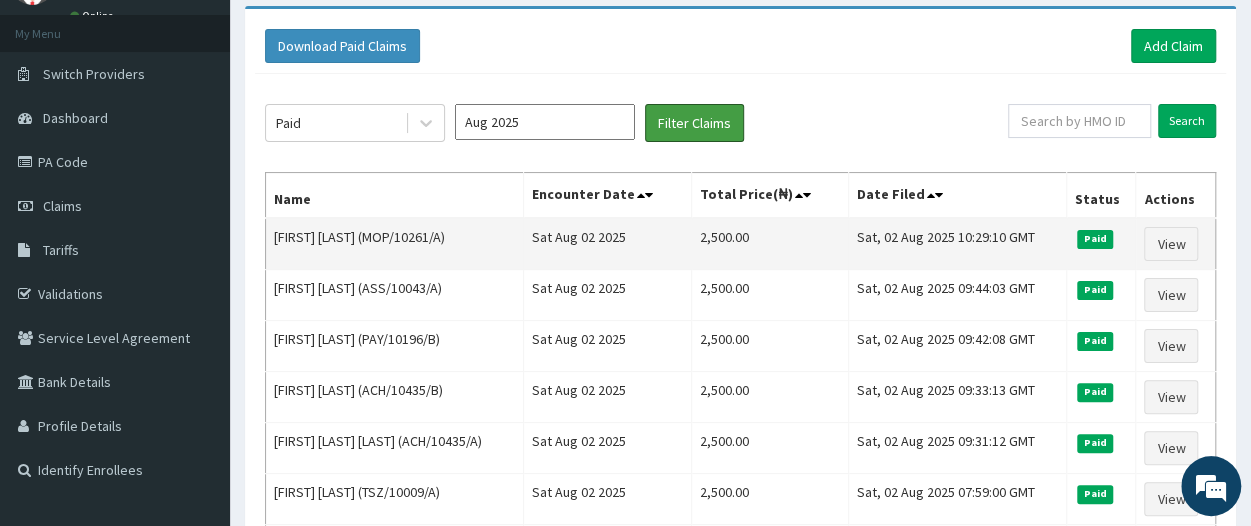 scroll, scrollTop: 99, scrollLeft: 0, axis: vertical 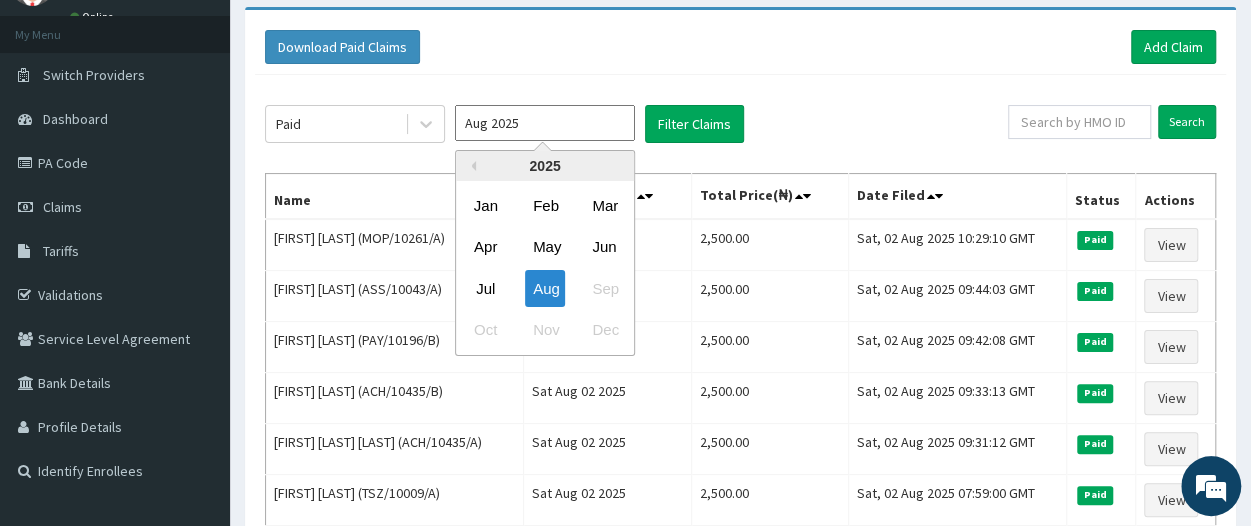 click on "Aug 2025" at bounding box center [545, 123] 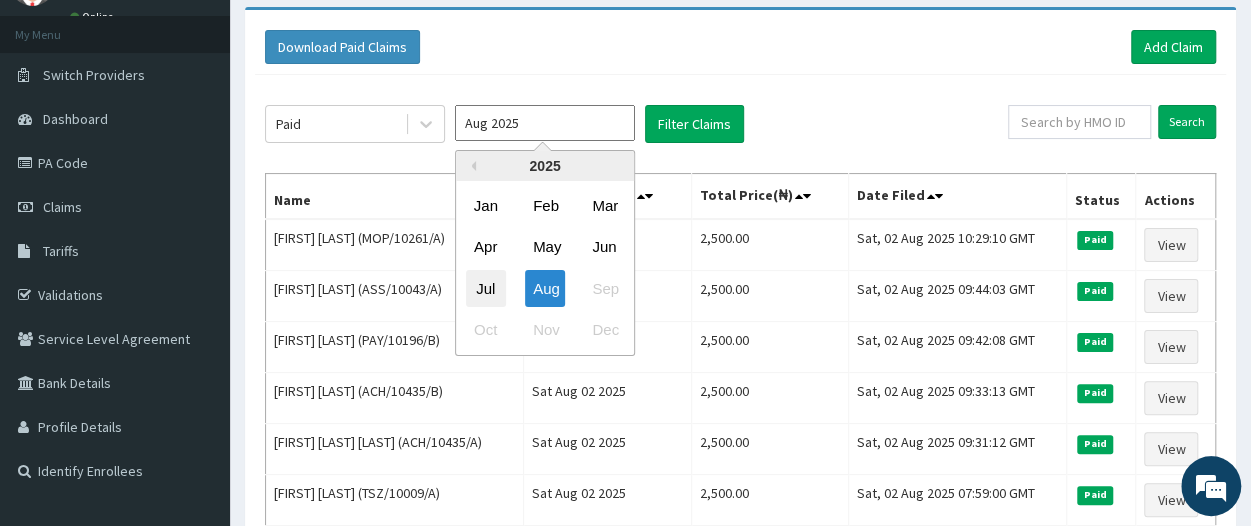 click on "Jul" at bounding box center (486, 288) 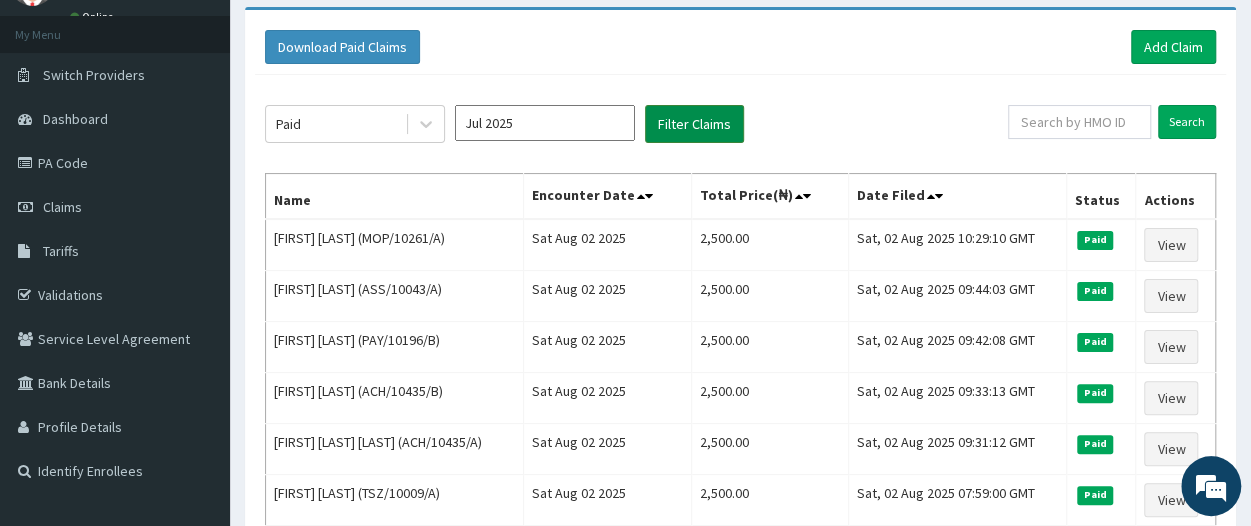 click on "Filter Claims" at bounding box center (694, 124) 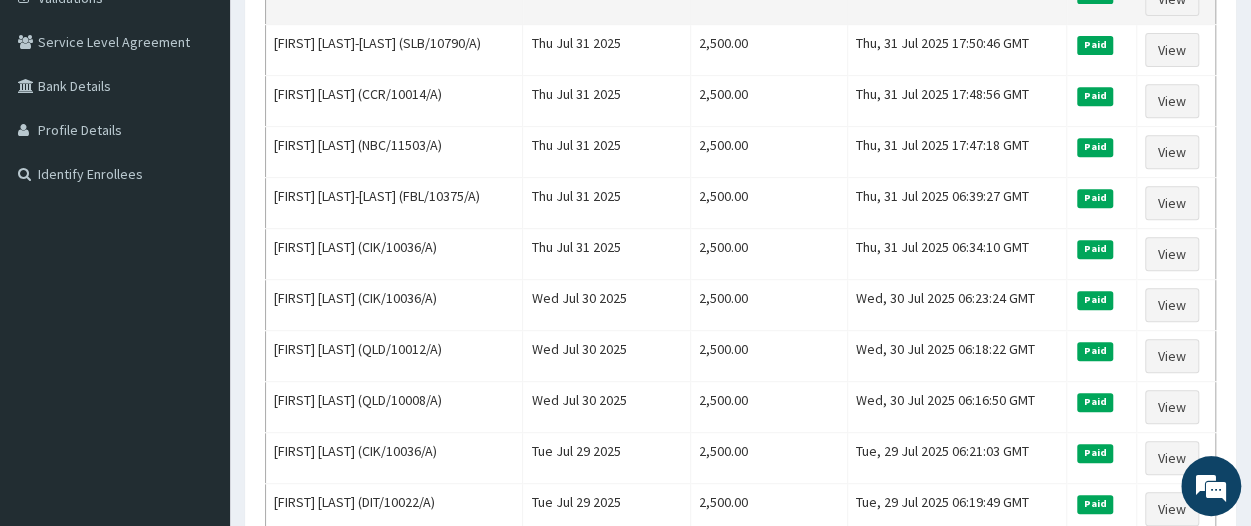 scroll, scrollTop: 399, scrollLeft: 0, axis: vertical 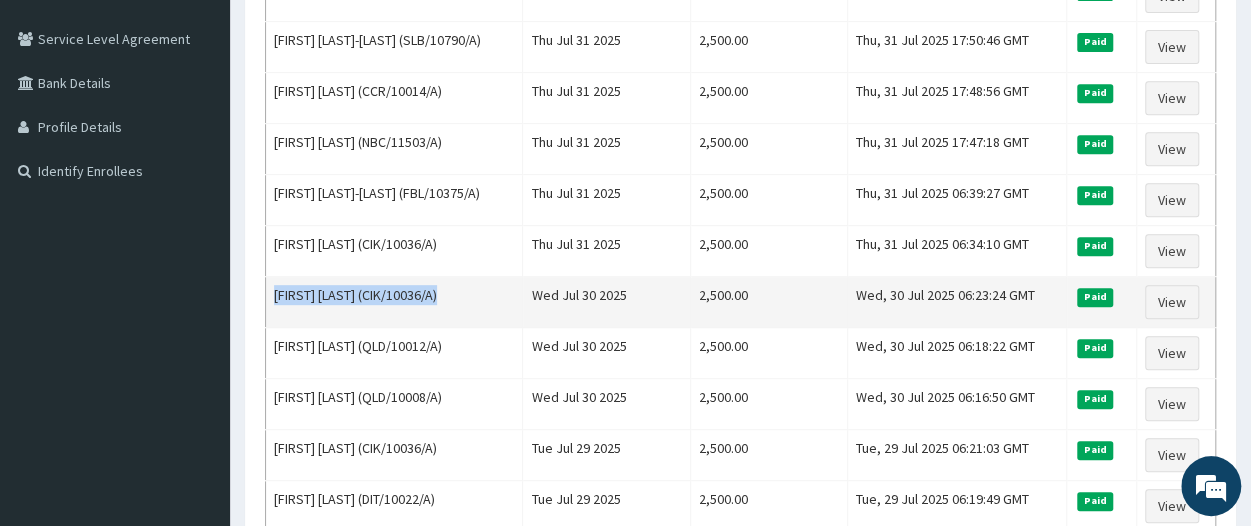 drag, startPoint x: 462, startPoint y: 287, endPoint x: 272, endPoint y: 301, distance: 190.51509 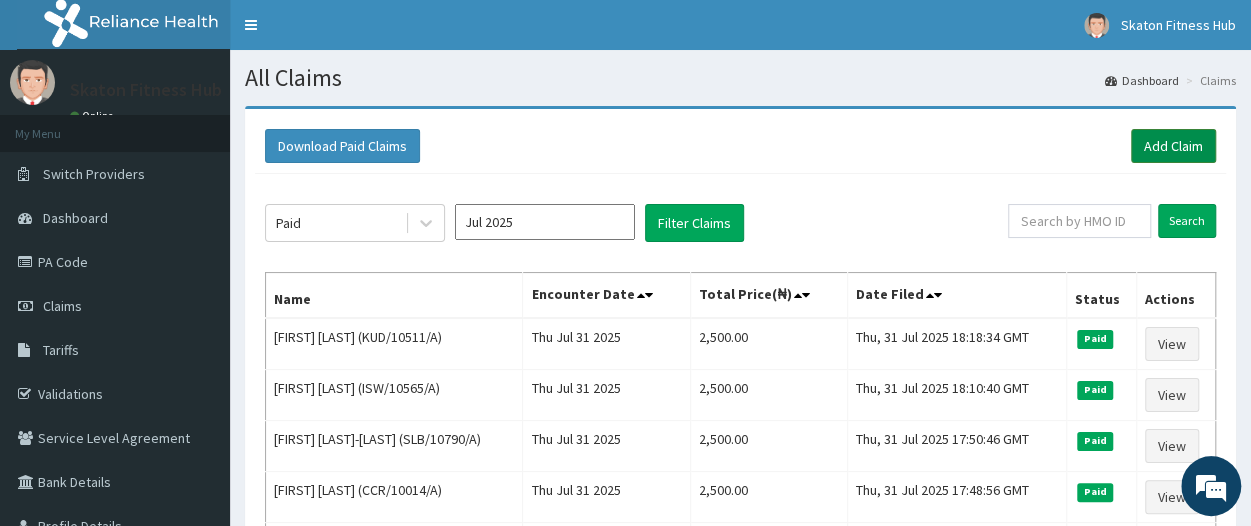 click on "Add Claim" at bounding box center (1173, 146) 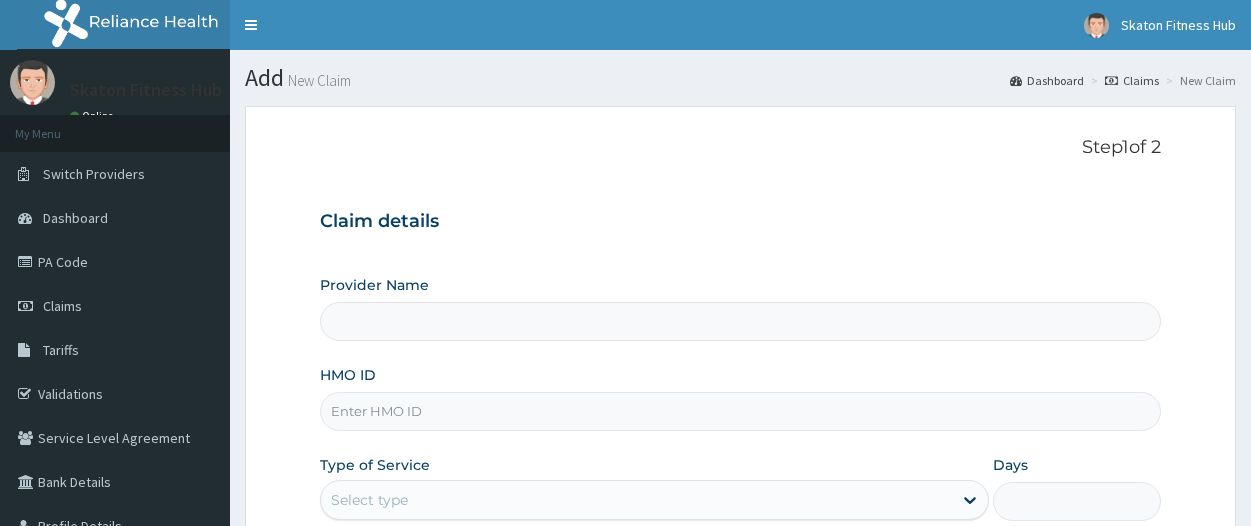 scroll, scrollTop: 0, scrollLeft: 0, axis: both 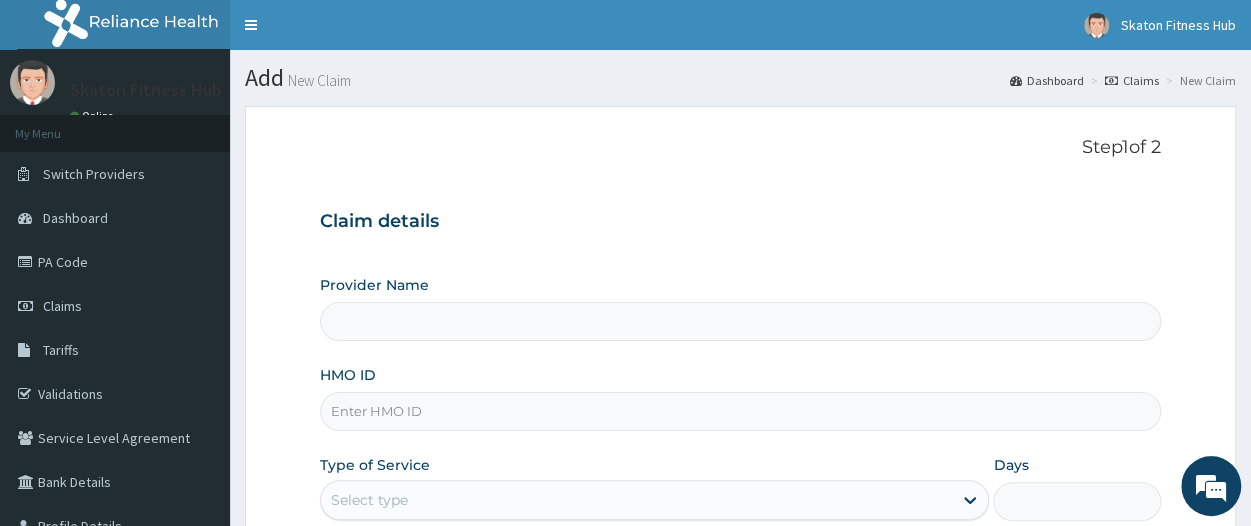 type on "Skaton Fitness Hub" 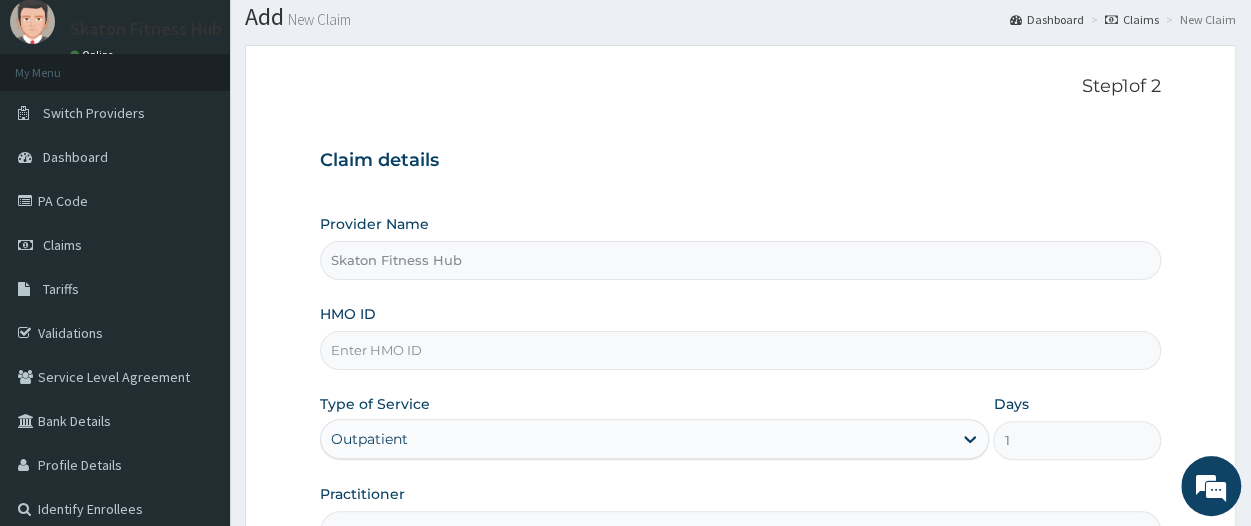 scroll, scrollTop: 62, scrollLeft: 0, axis: vertical 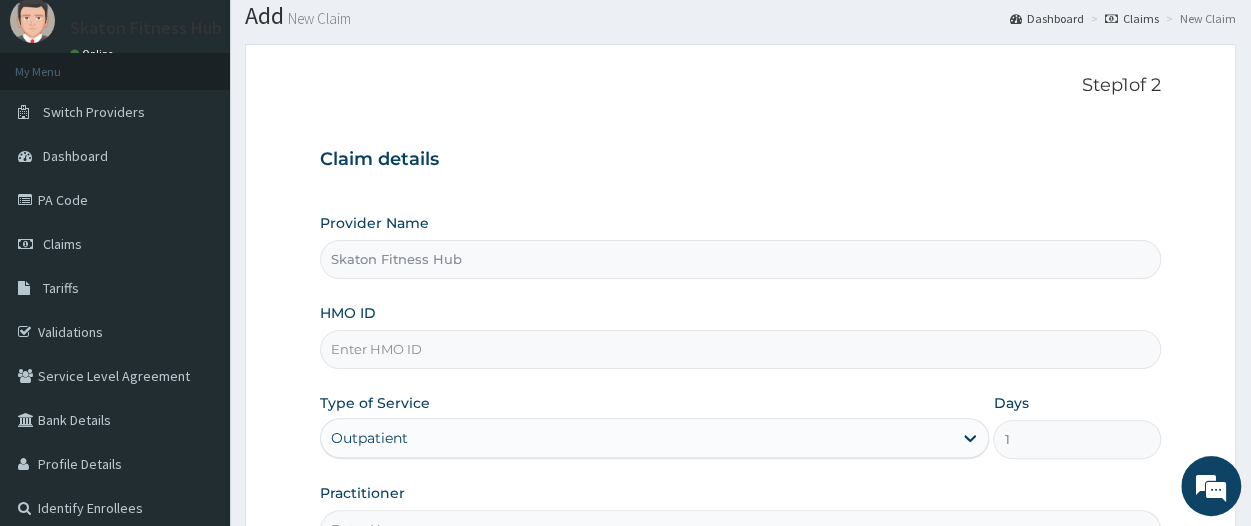 click on "HMO ID" at bounding box center [740, 349] 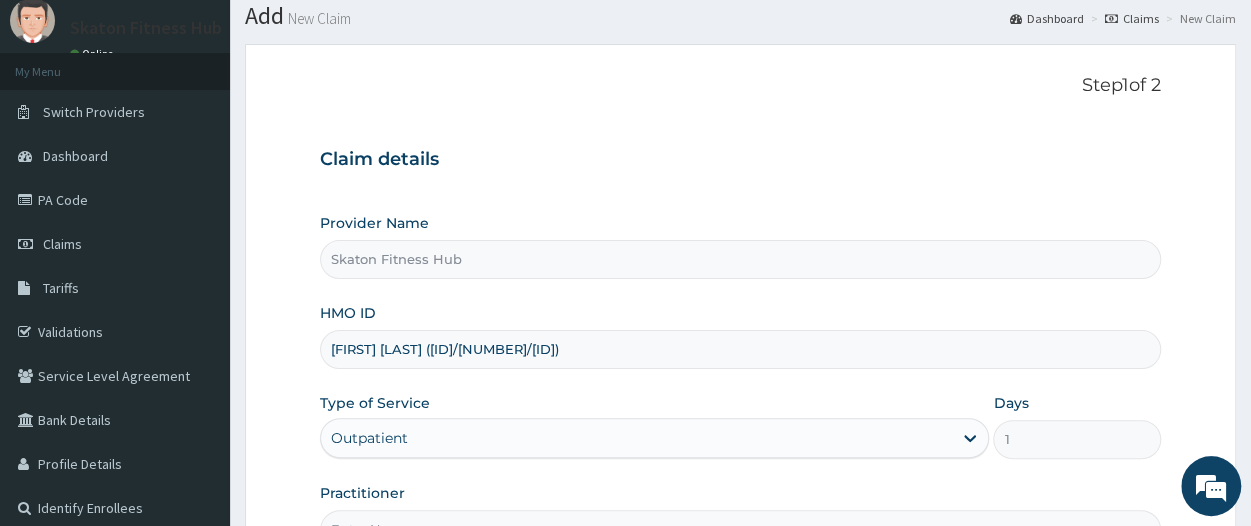 click on "[FIRST] [LAST] (CIK/10036/A)" at bounding box center (740, 349) 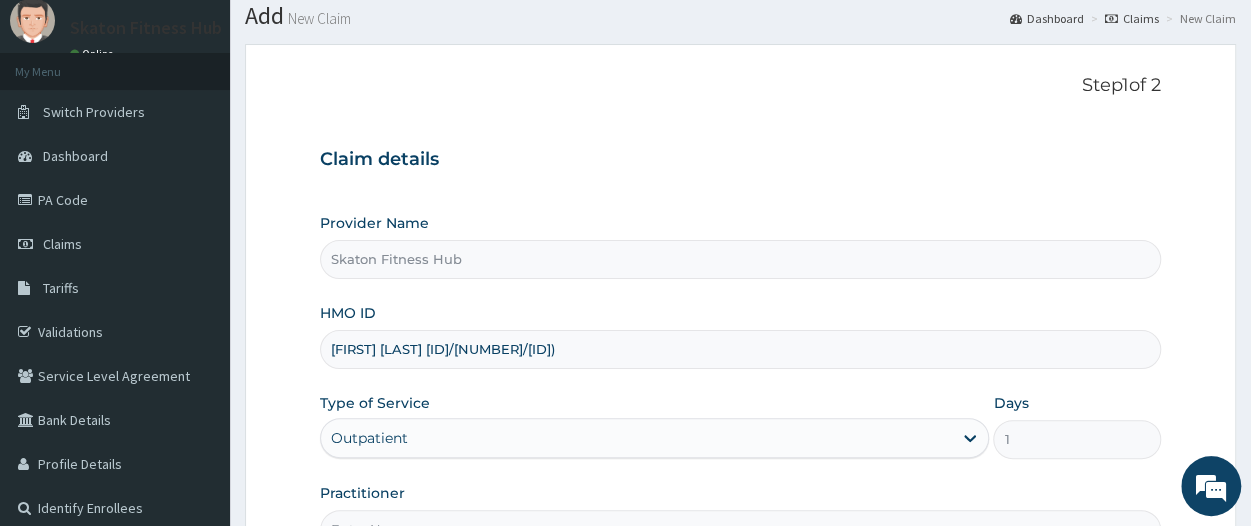 scroll, scrollTop: 0, scrollLeft: 0, axis: both 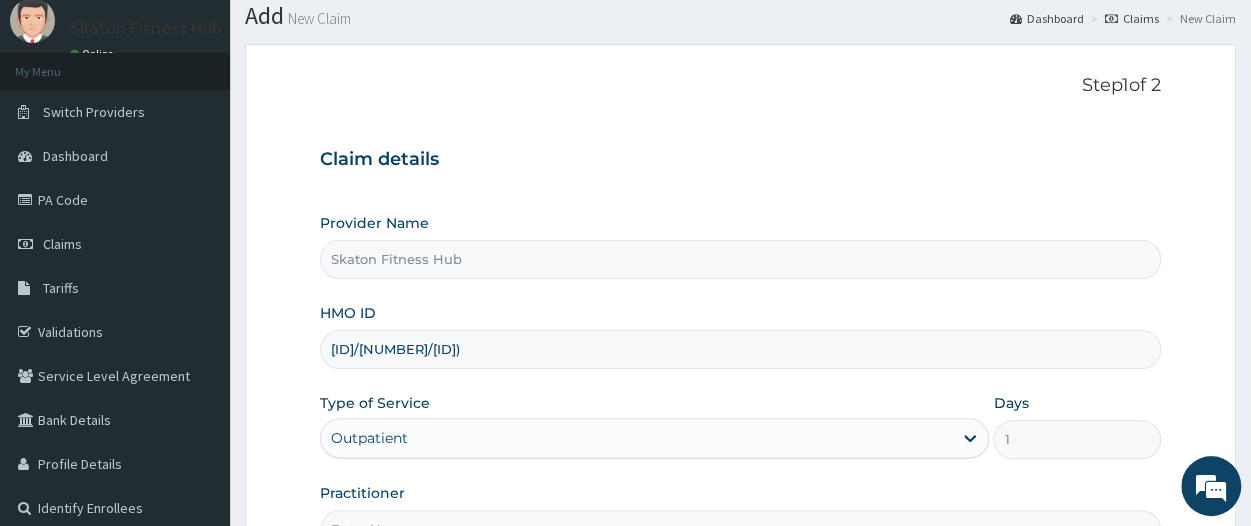 click on "CIK/10036/A)" at bounding box center (740, 349) 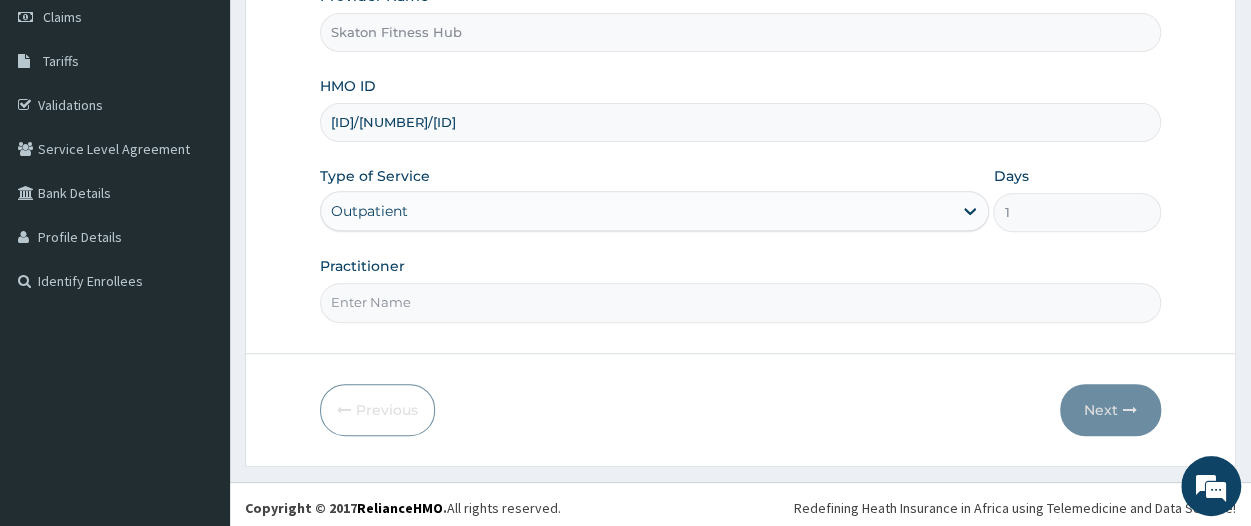 scroll, scrollTop: 292, scrollLeft: 0, axis: vertical 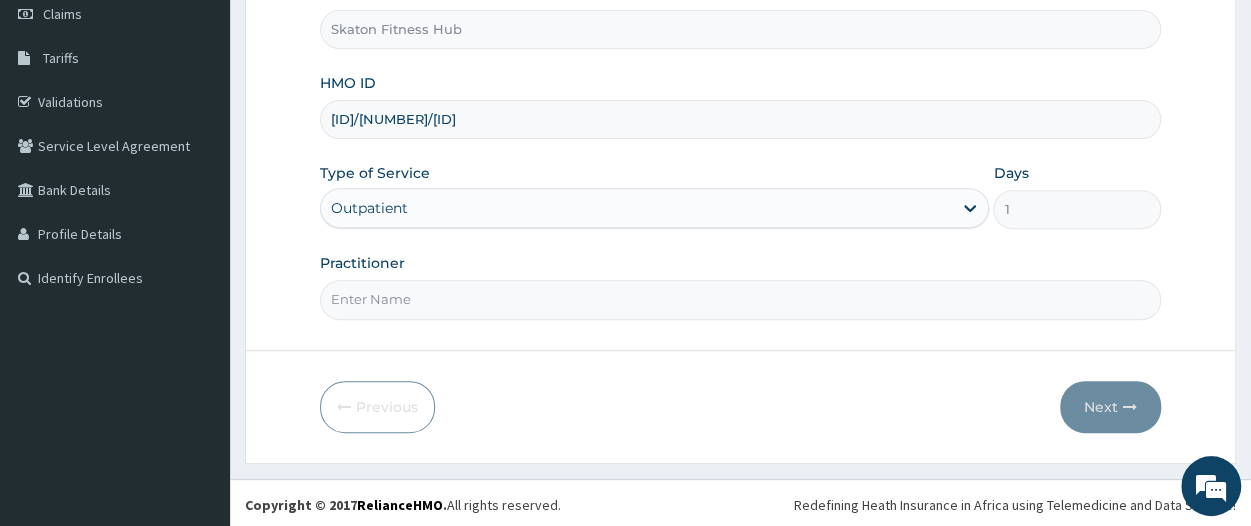type on "CIK/10036/A" 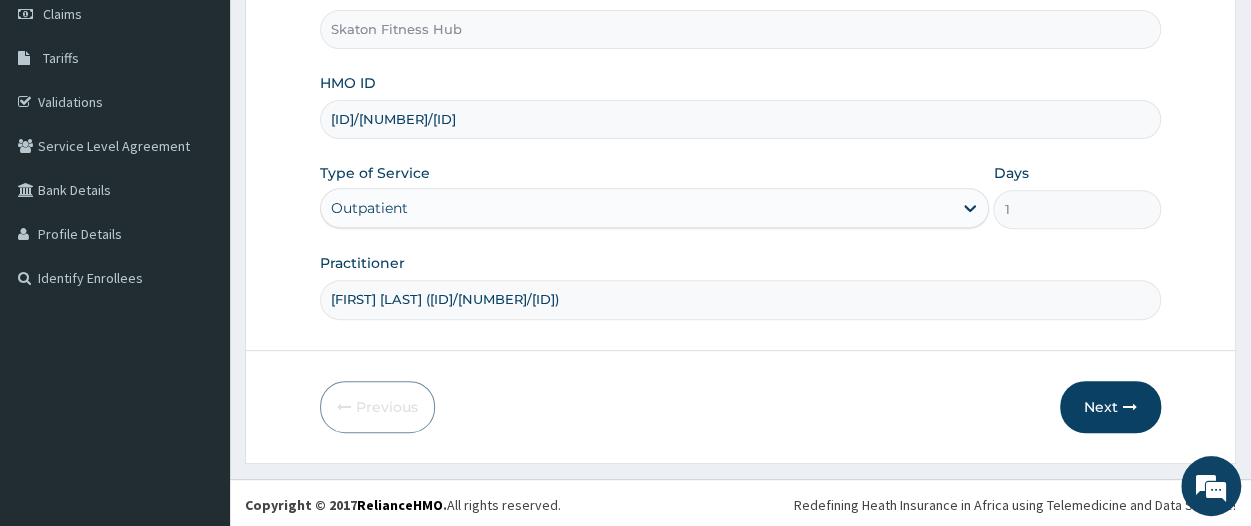 drag, startPoint x: 440, startPoint y: 297, endPoint x: 527, endPoint y: 295, distance: 87.02299 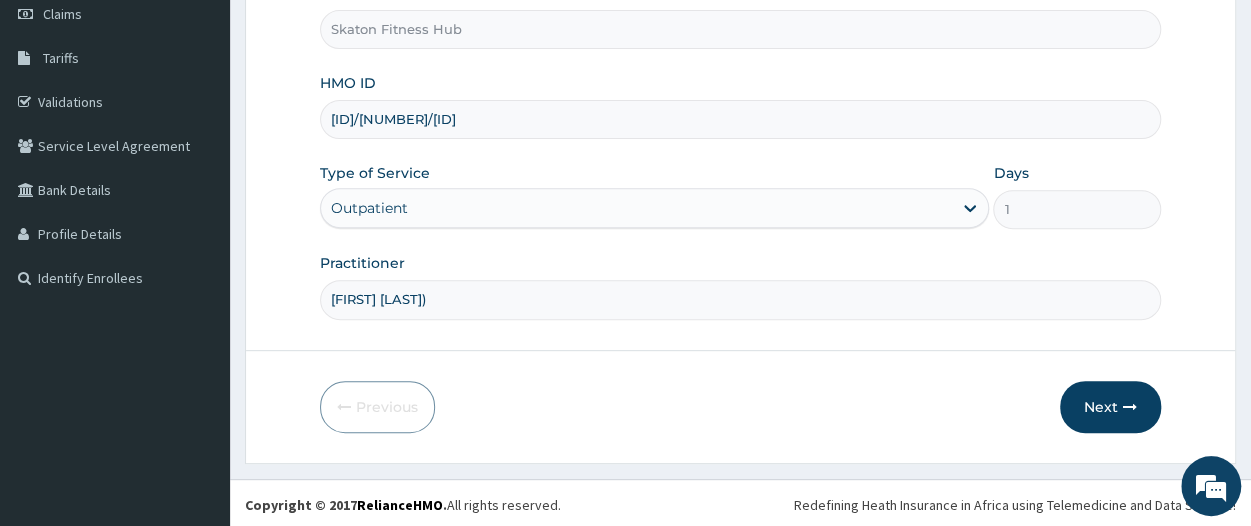 click on "Abosede Towoju)" at bounding box center [740, 299] 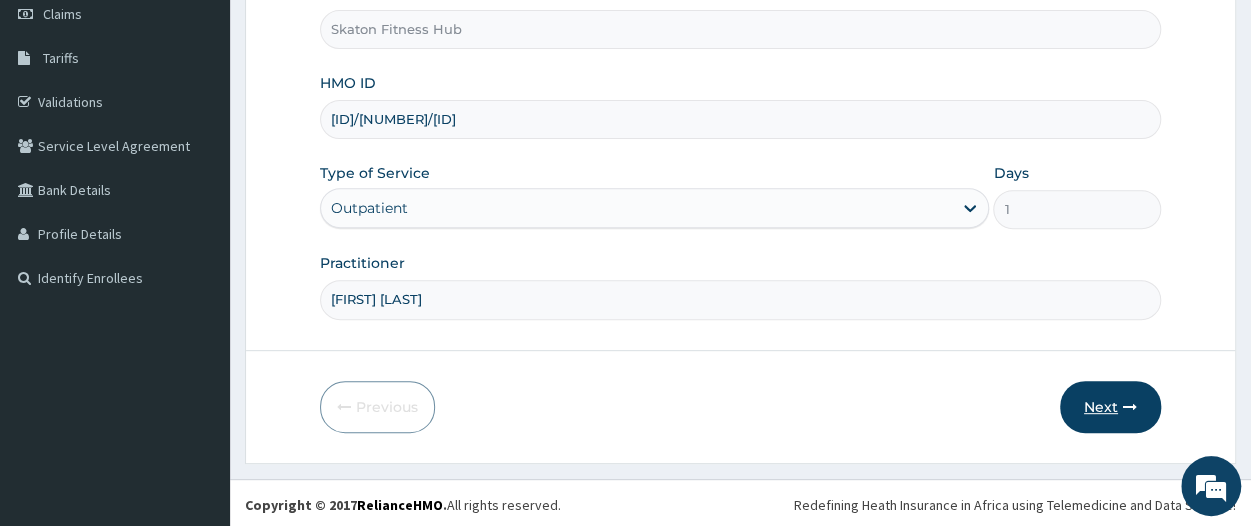 type on "Abosede Towoju" 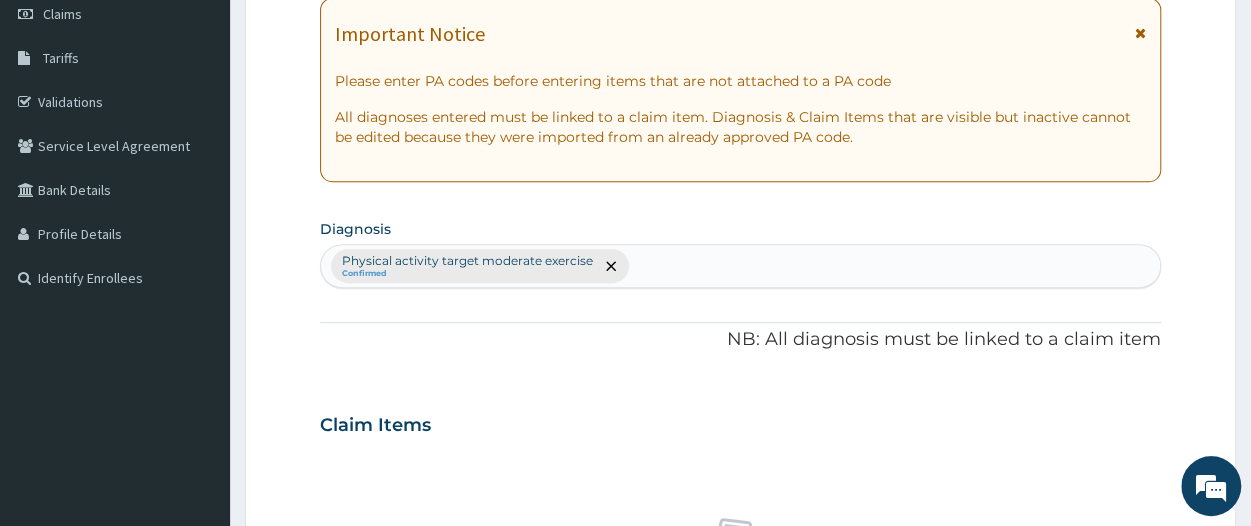 scroll, scrollTop: 0, scrollLeft: 0, axis: both 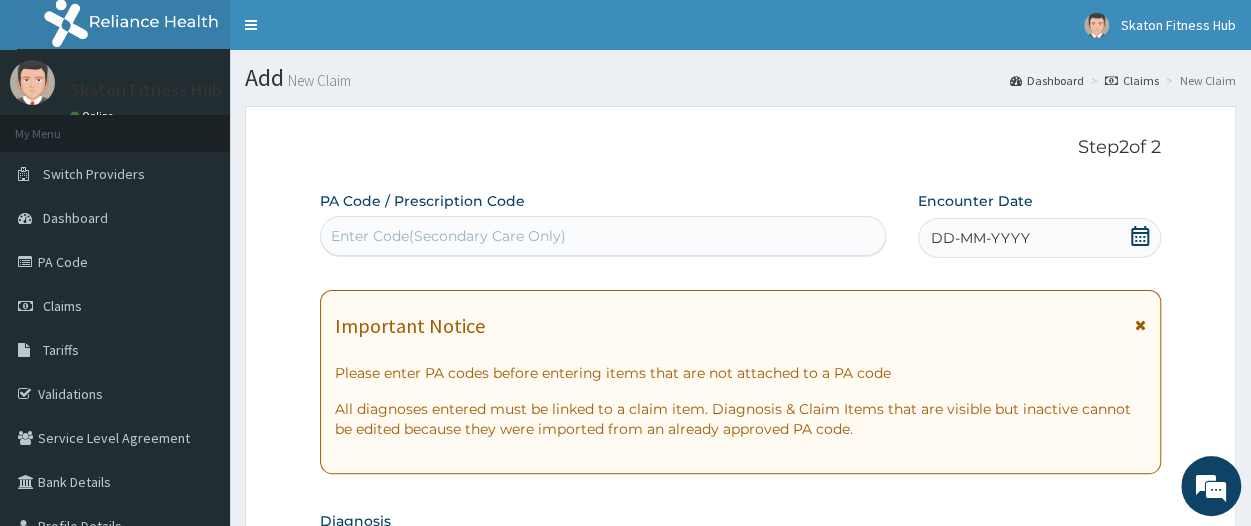 click on "Enter Code(Secondary Care Only)" at bounding box center [448, 236] 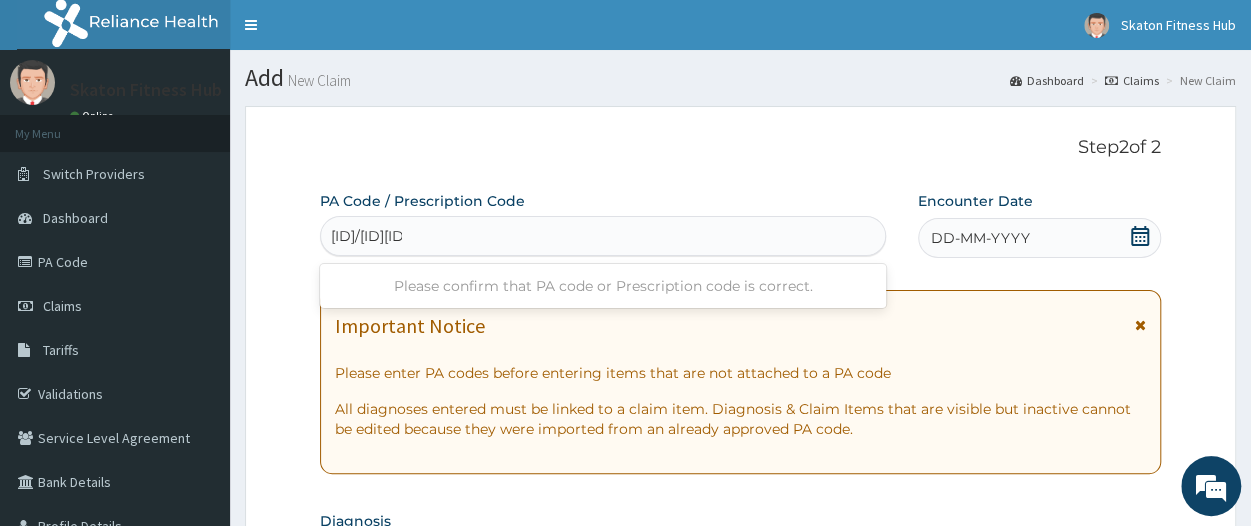 type on "PA/9CC2FA" 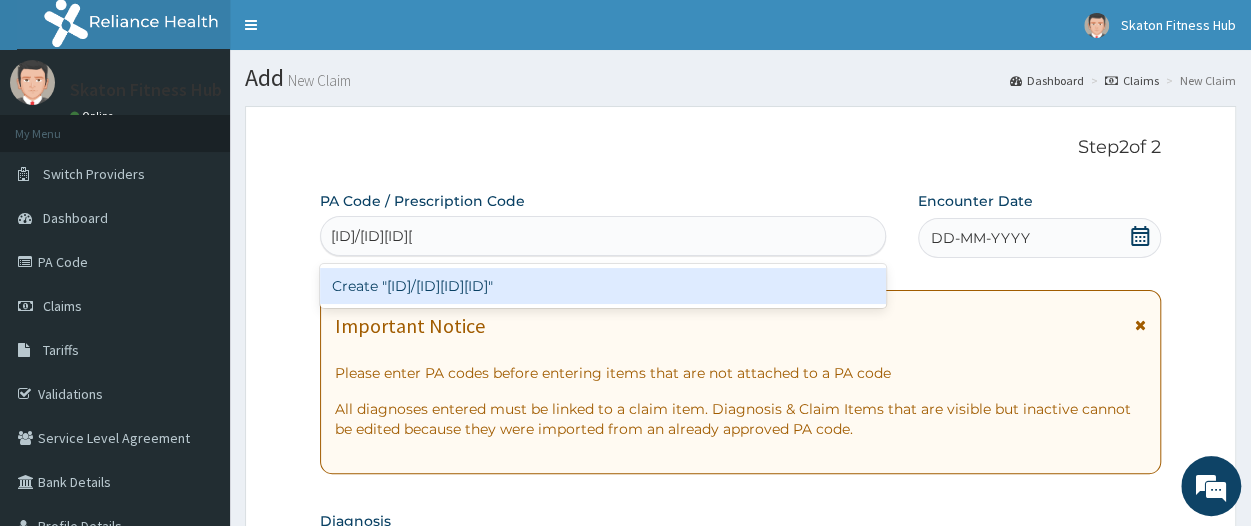 click on "Create "PA/9CC2FA"" at bounding box center (603, 286) 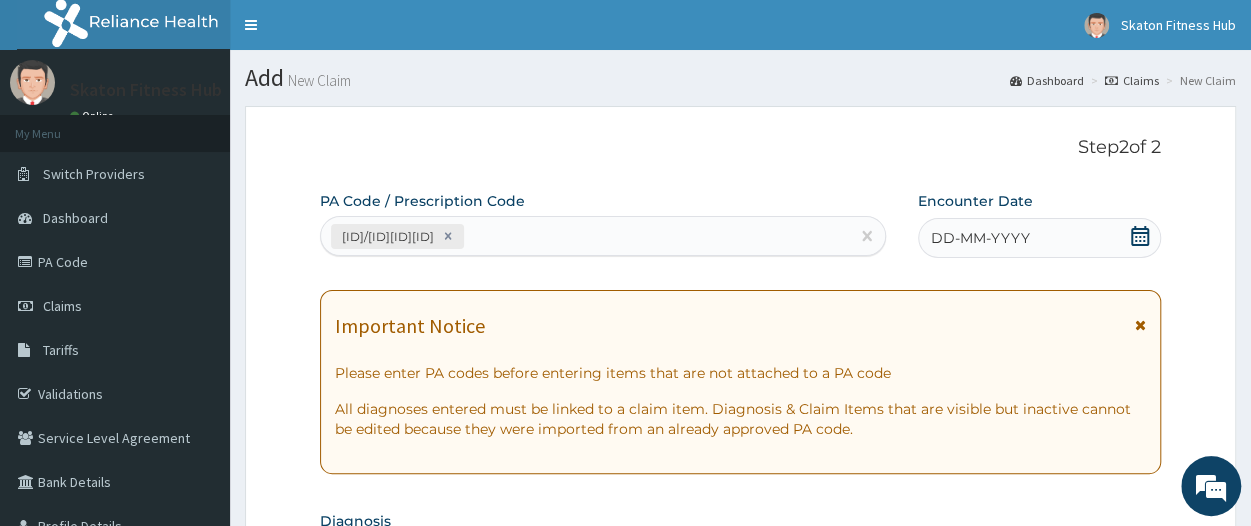 click 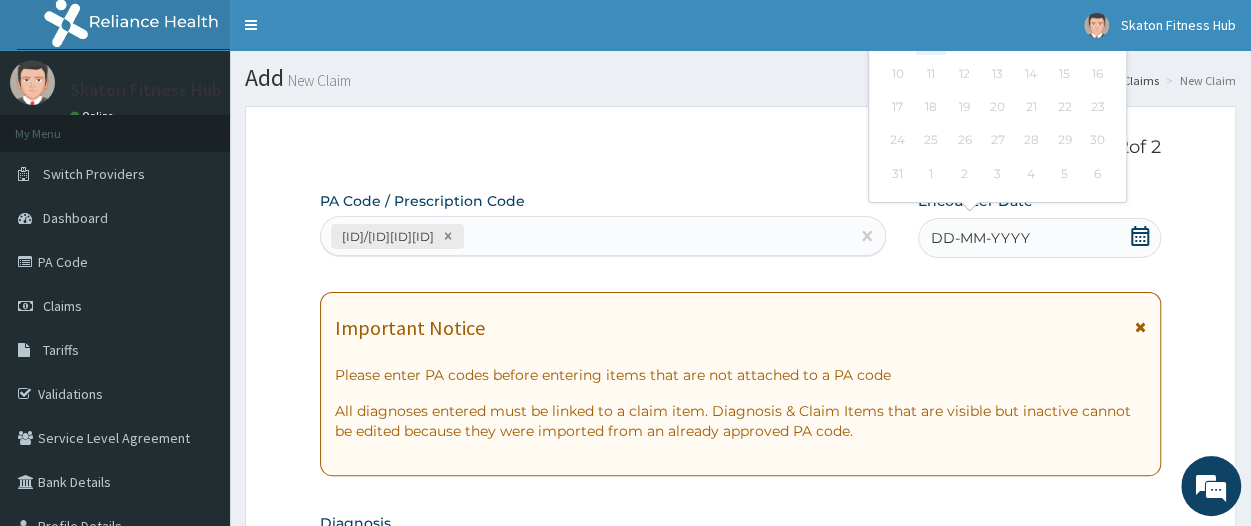 click on "4" at bounding box center (931, 41) 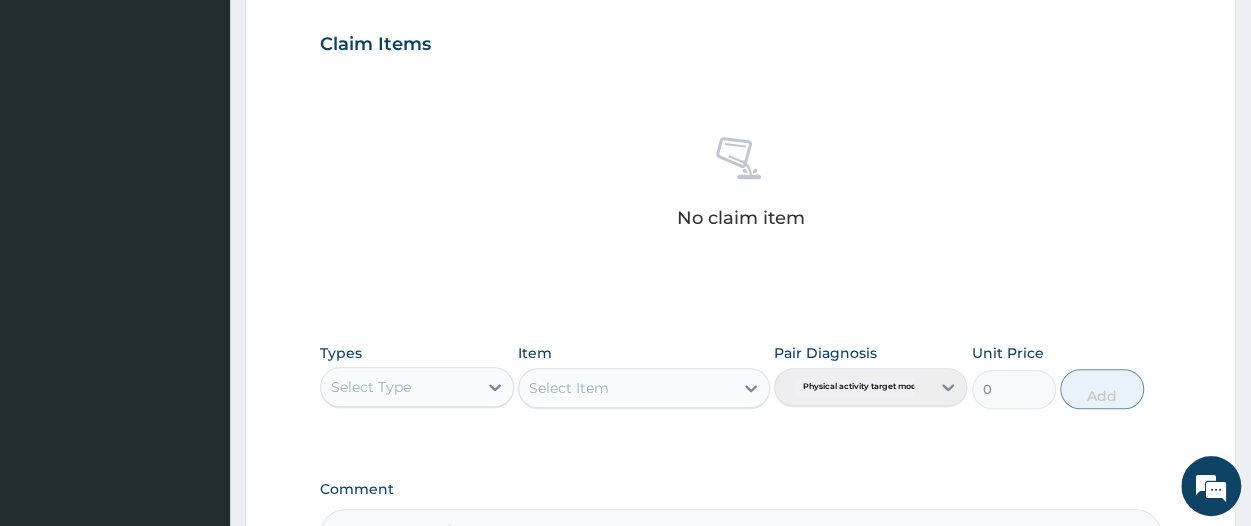 scroll, scrollTop: 675, scrollLeft: 0, axis: vertical 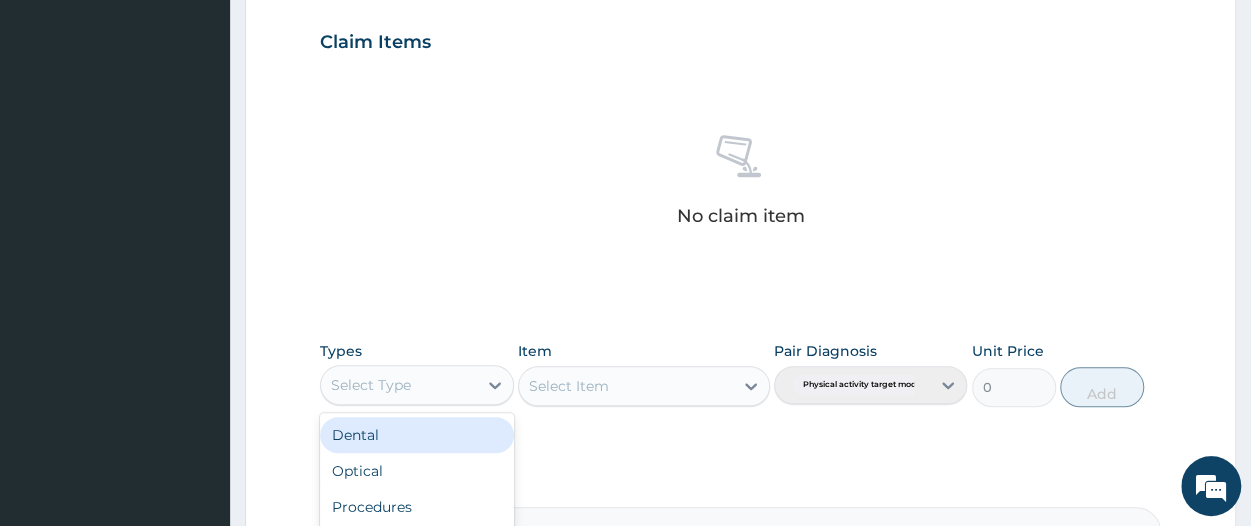click on "Select Type" at bounding box center [371, 385] 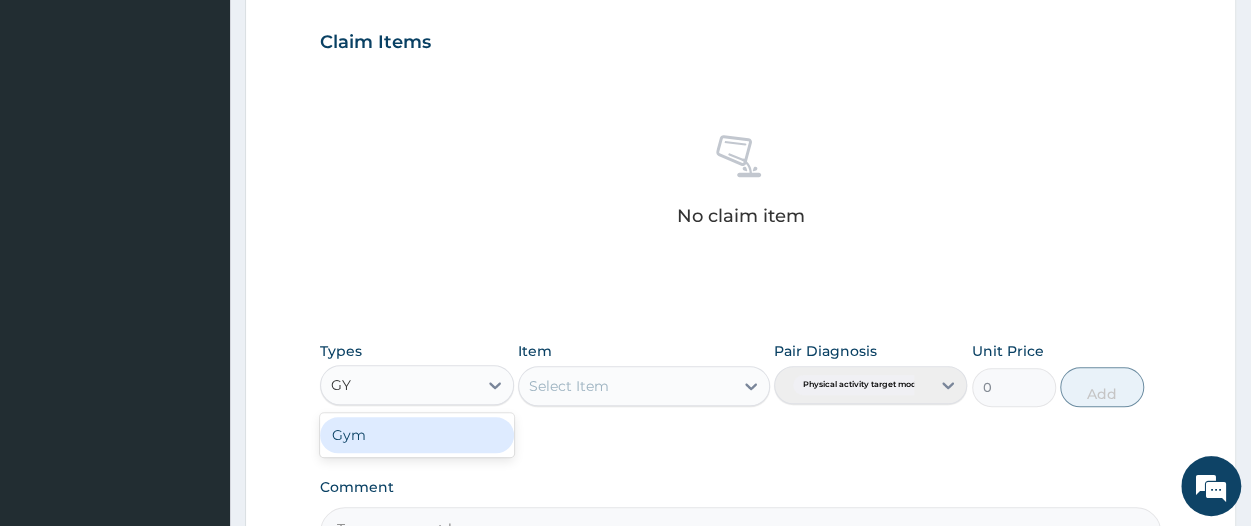 type on "GYM" 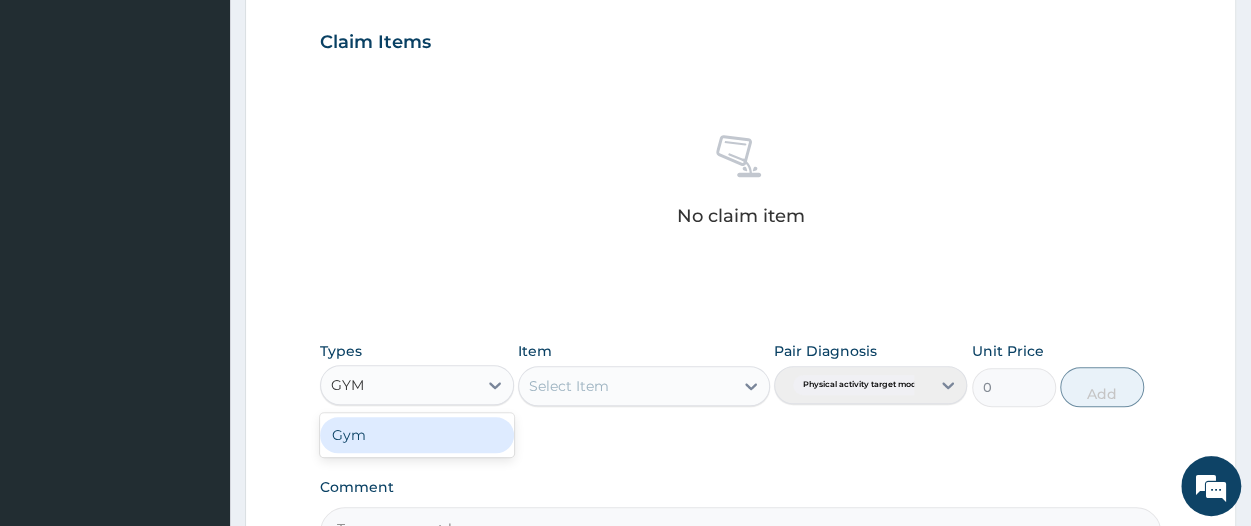 click on "Gym" at bounding box center [416, 435] 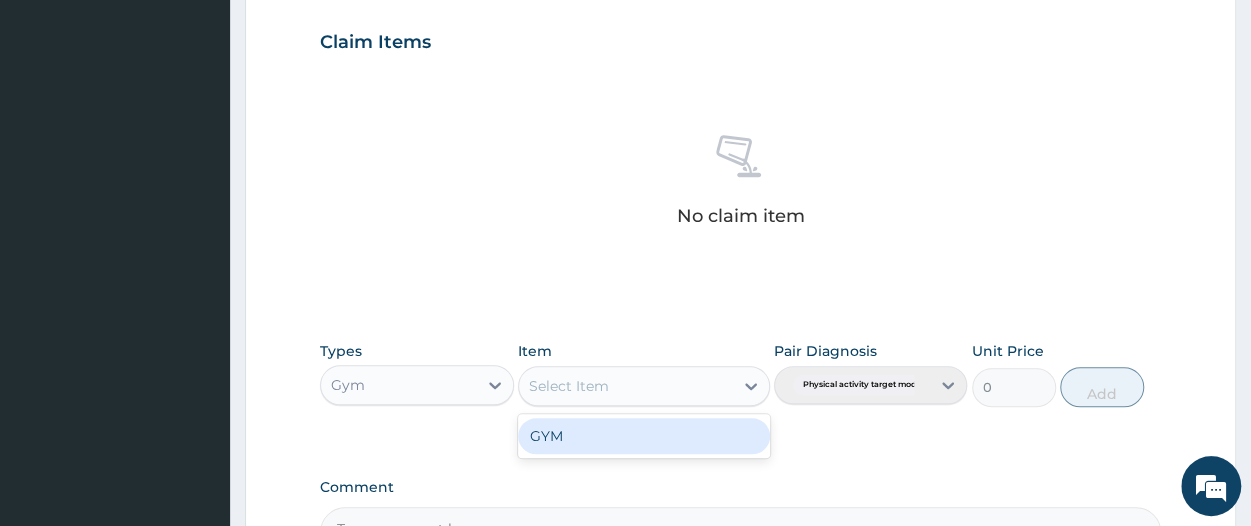 click on "Select Item" at bounding box center (569, 386) 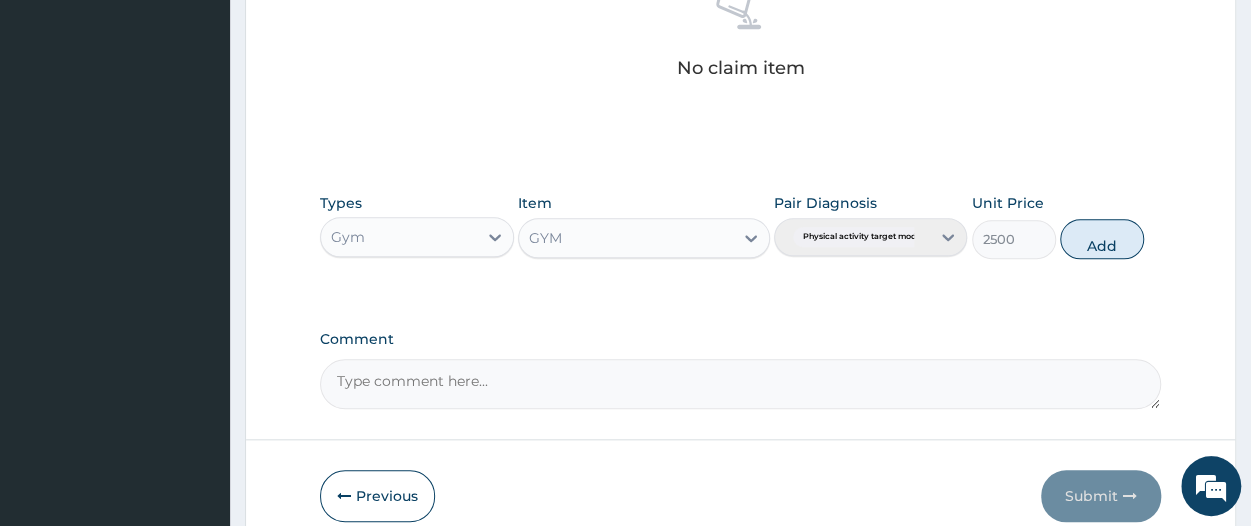 scroll, scrollTop: 826, scrollLeft: 0, axis: vertical 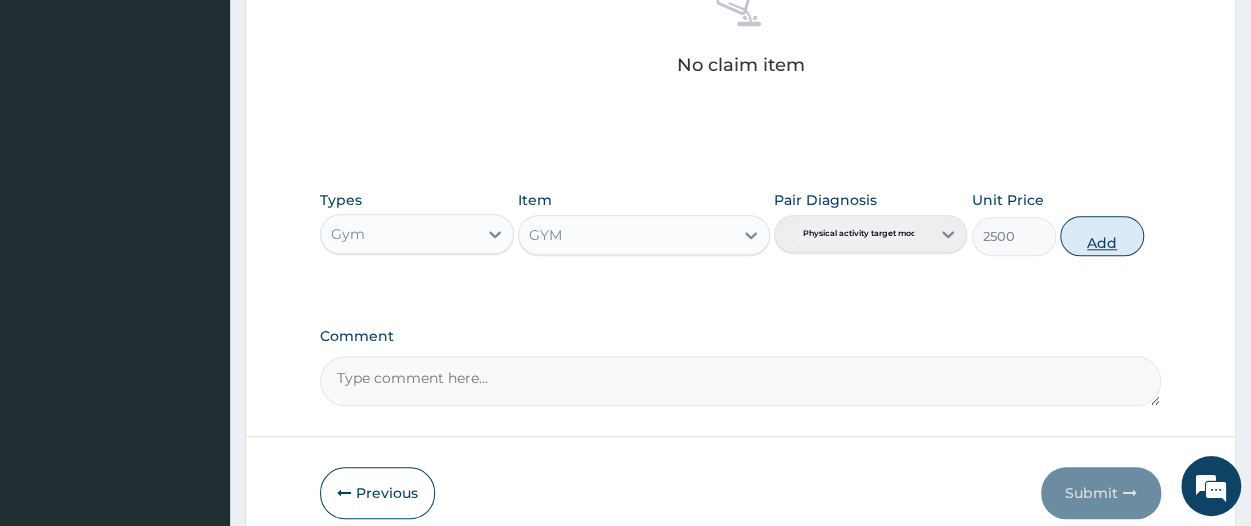 click on "Add" at bounding box center (1102, 236) 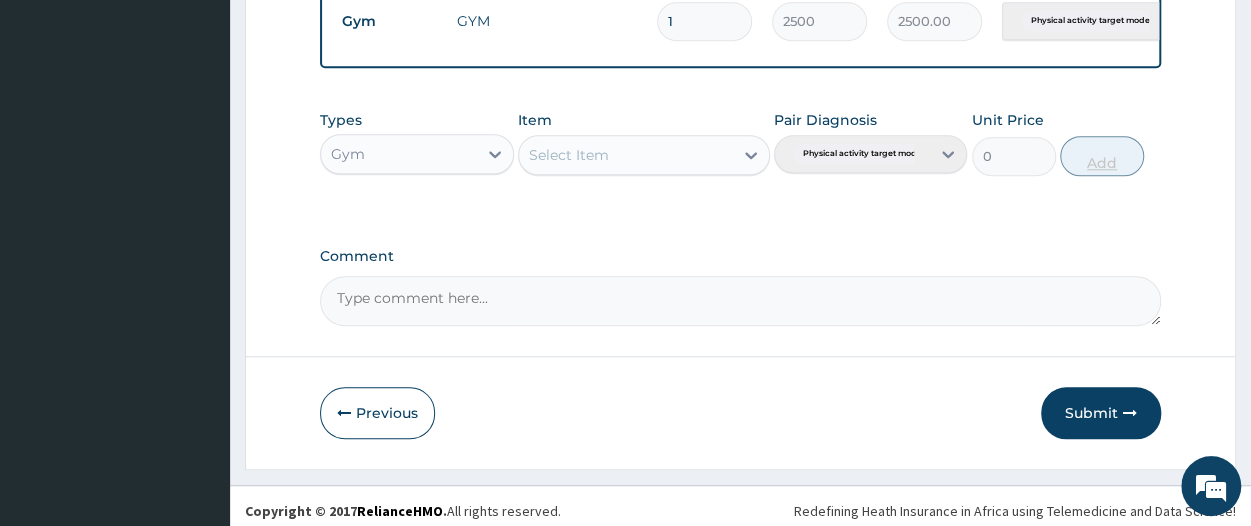 scroll, scrollTop: 833, scrollLeft: 0, axis: vertical 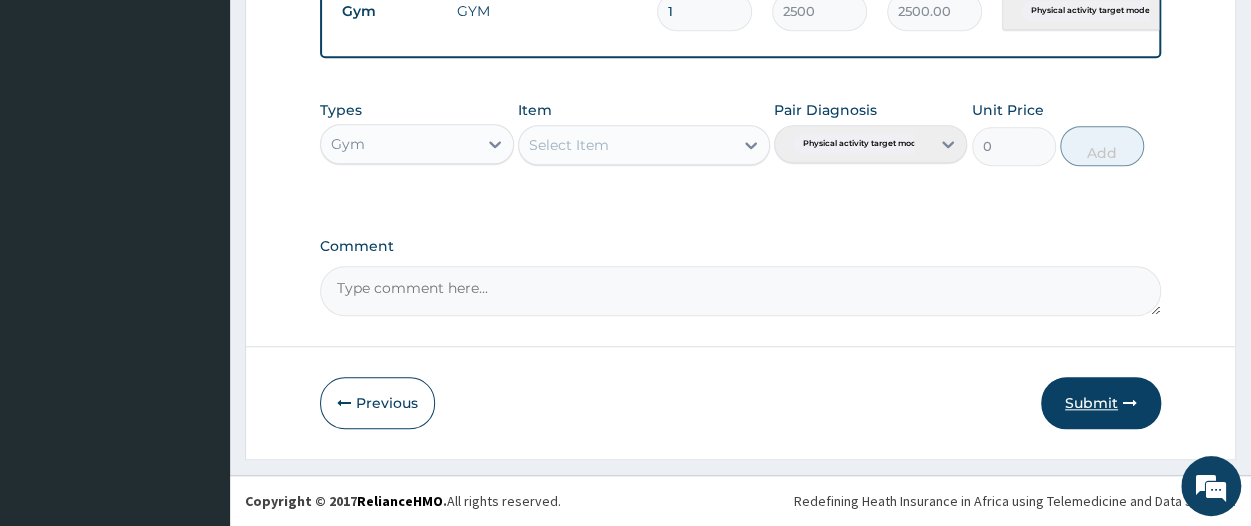 click on "Submit" at bounding box center (1101, 403) 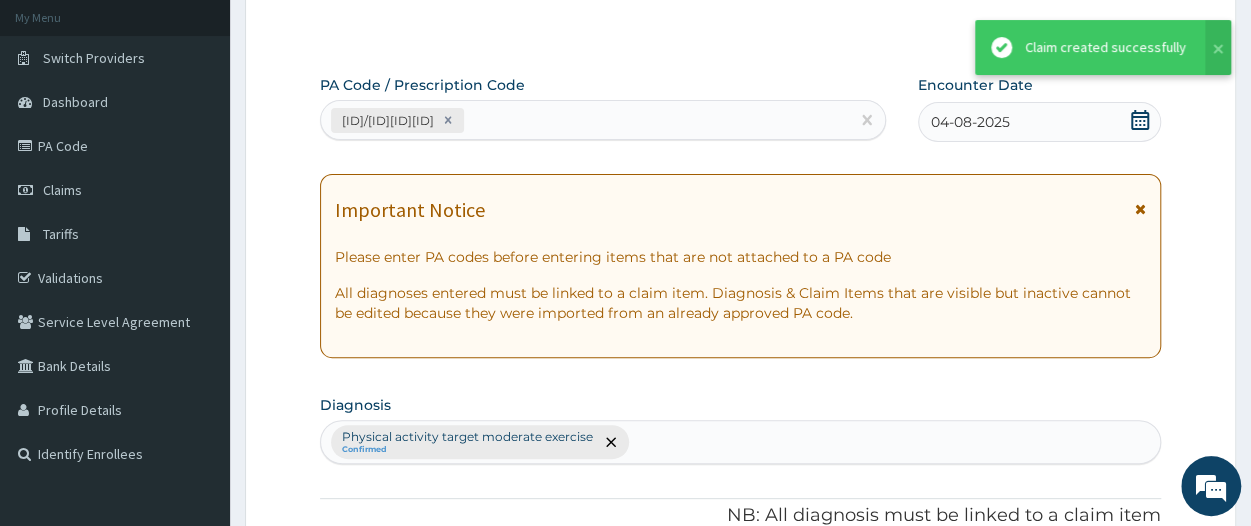 scroll, scrollTop: 833, scrollLeft: 0, axis: vertical 